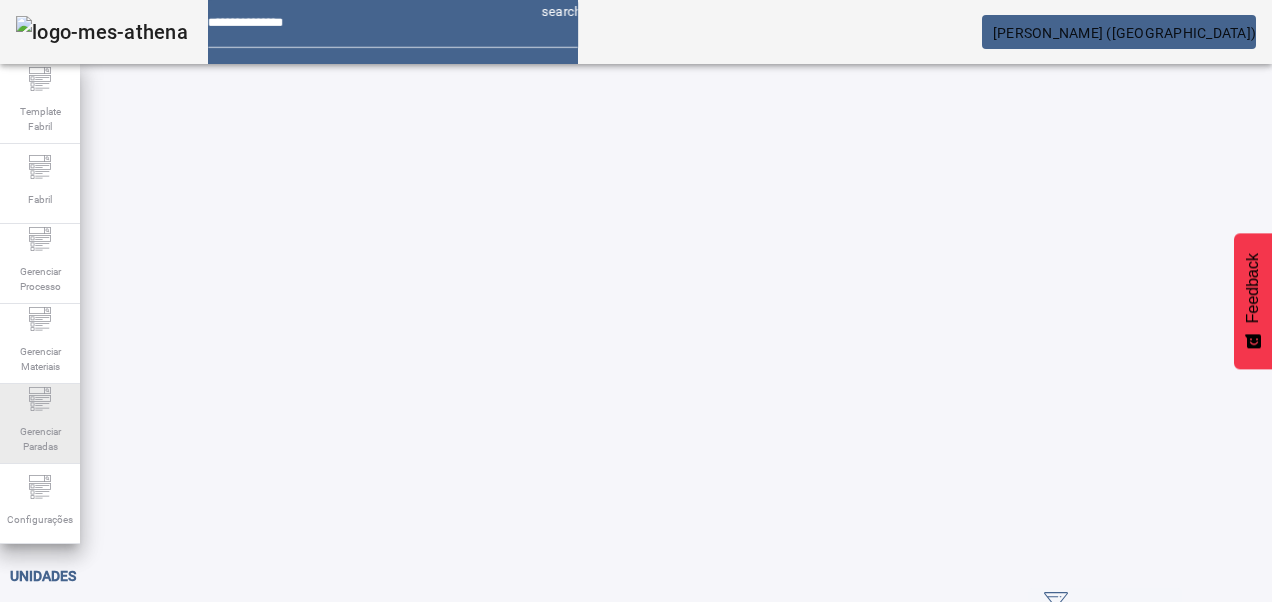 scroll, scrollTop: 0, scrollLeft: 0, axis: both 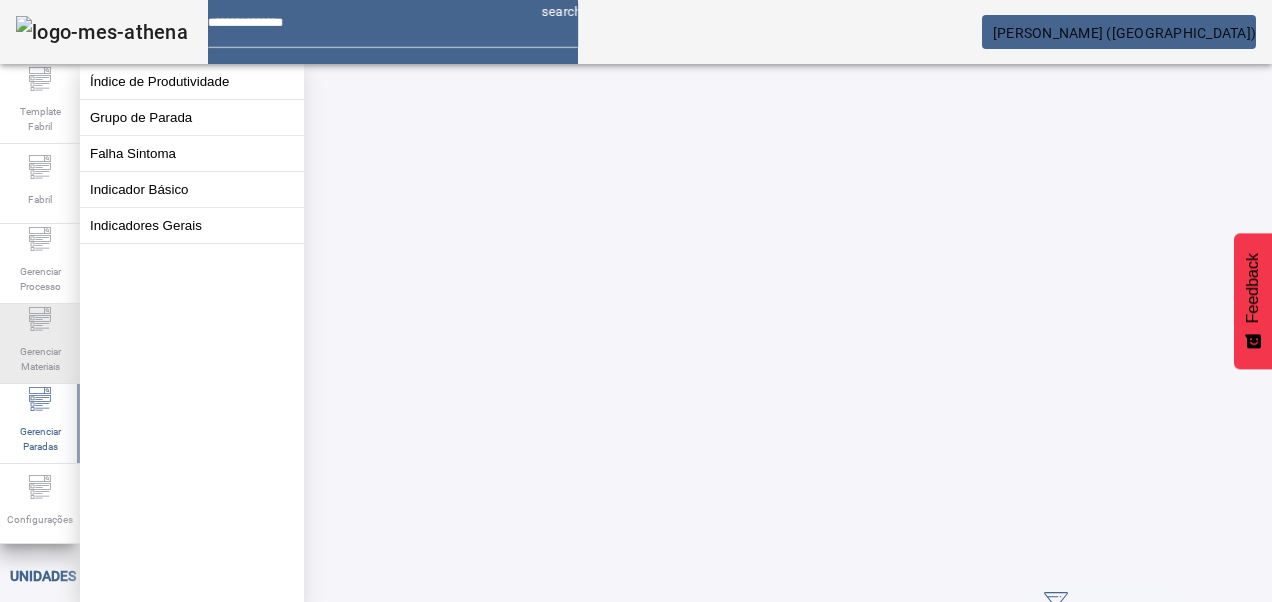click on "Gerenciar Materiais" 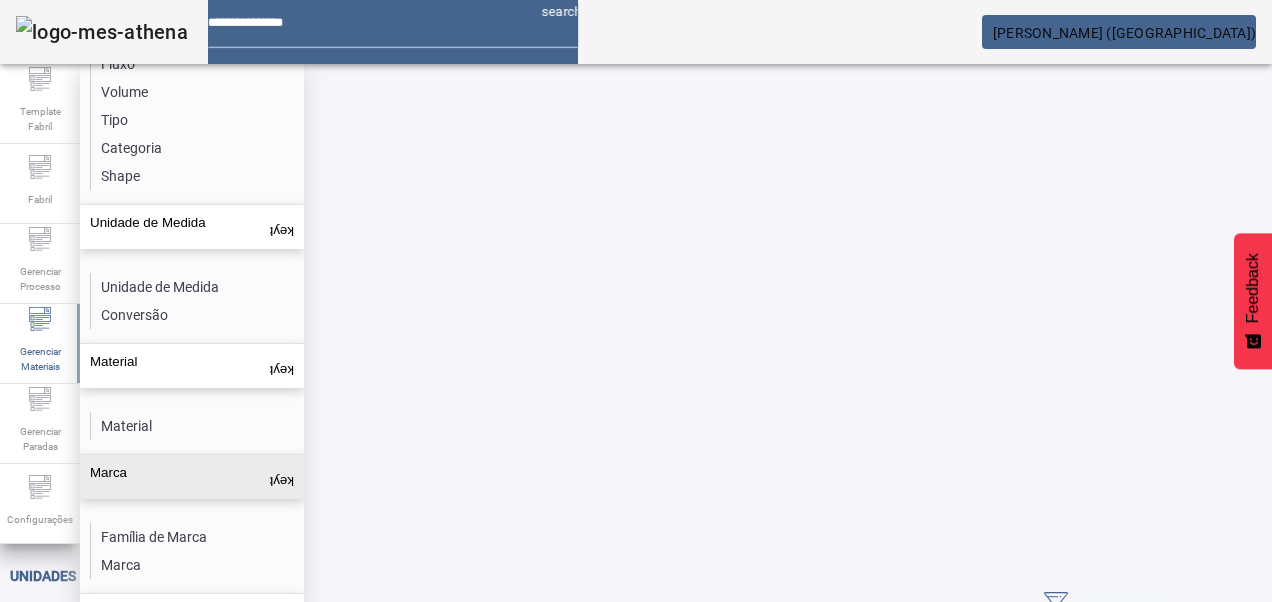 scroll, scrollTop: 221, scrollLeft: 0, axis: vertical 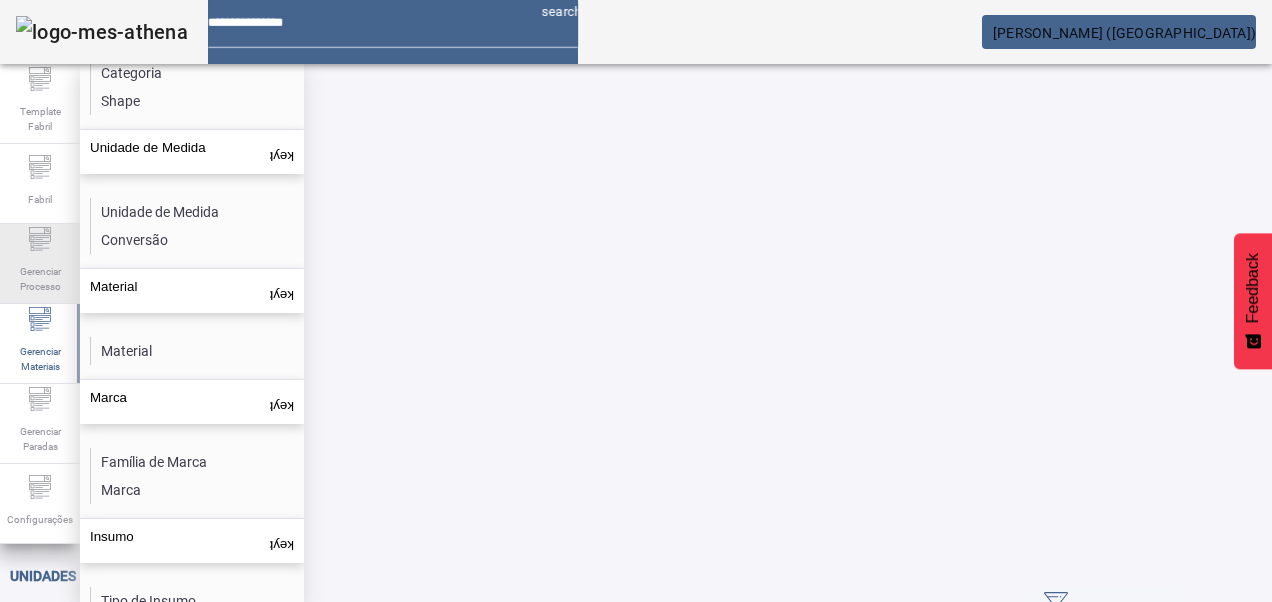 click on "Gerenciar Processo" 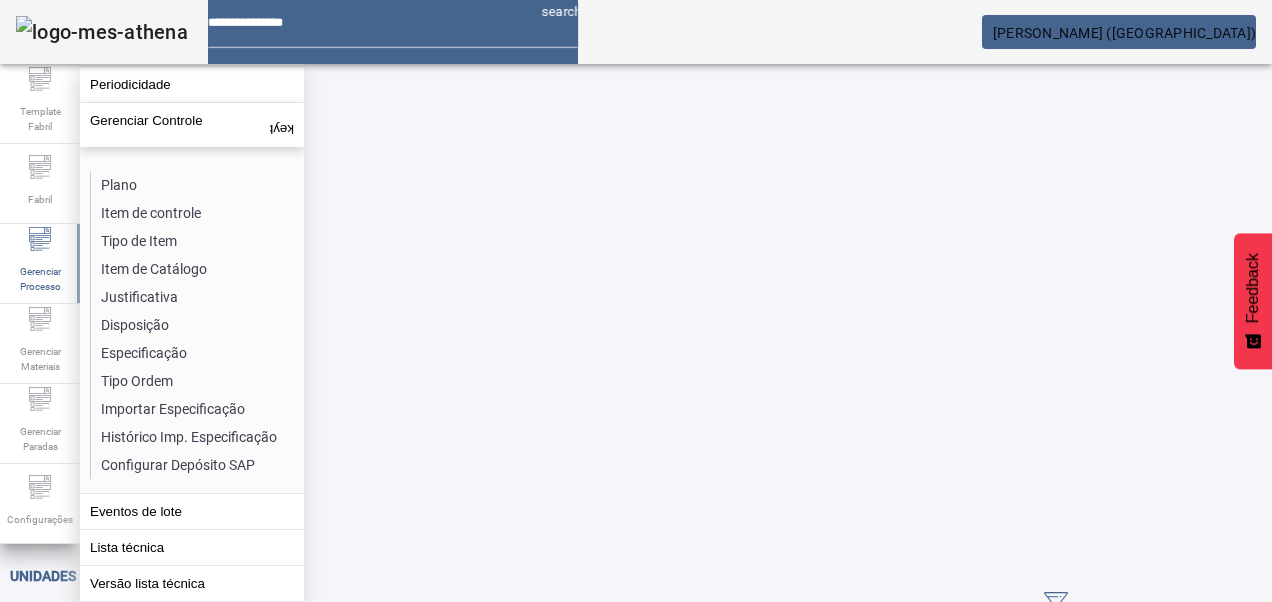click on "Lista técnica" 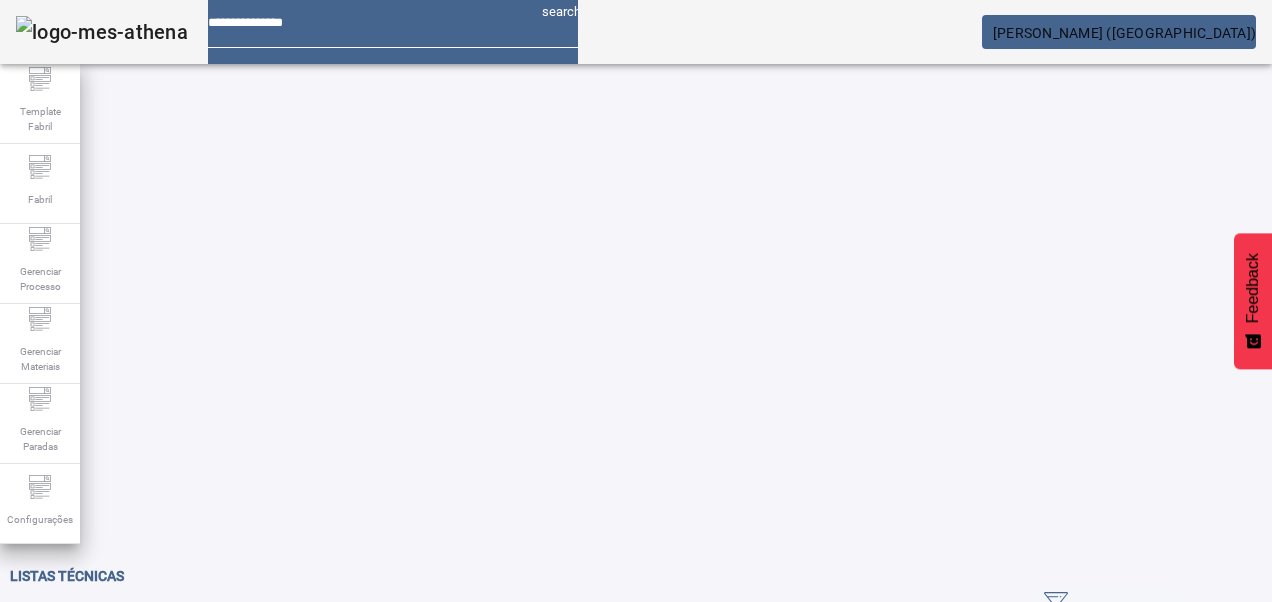 click on "ABRIR FILTROS" 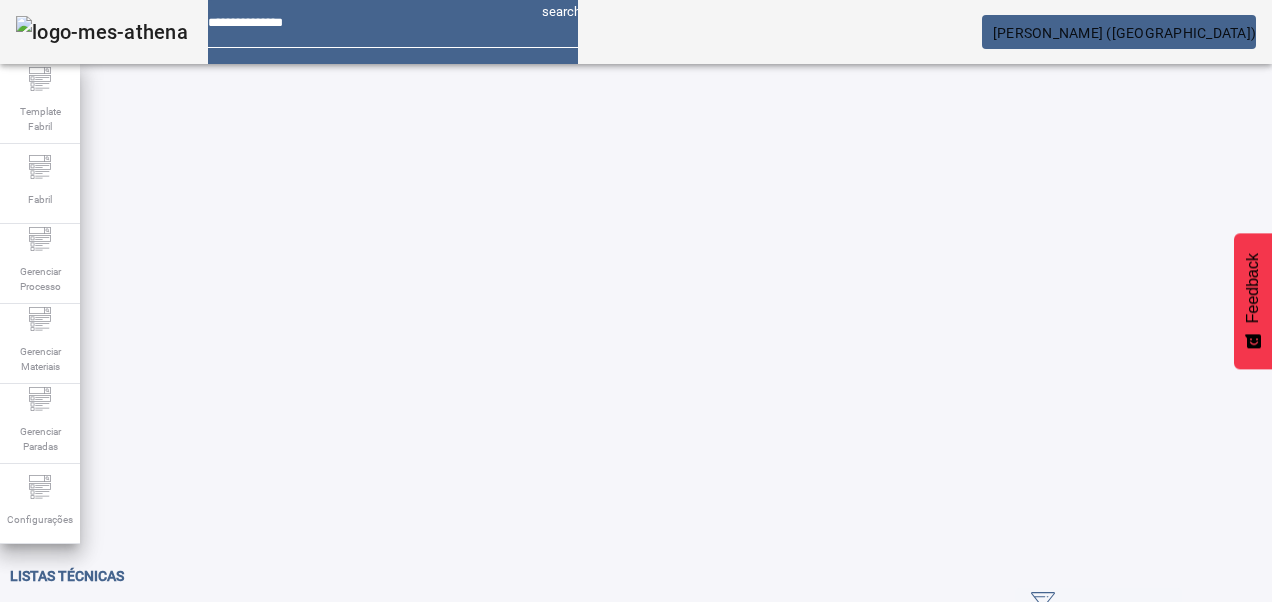 click on "Pesquise por unidade" at bounding box center [116, 686] 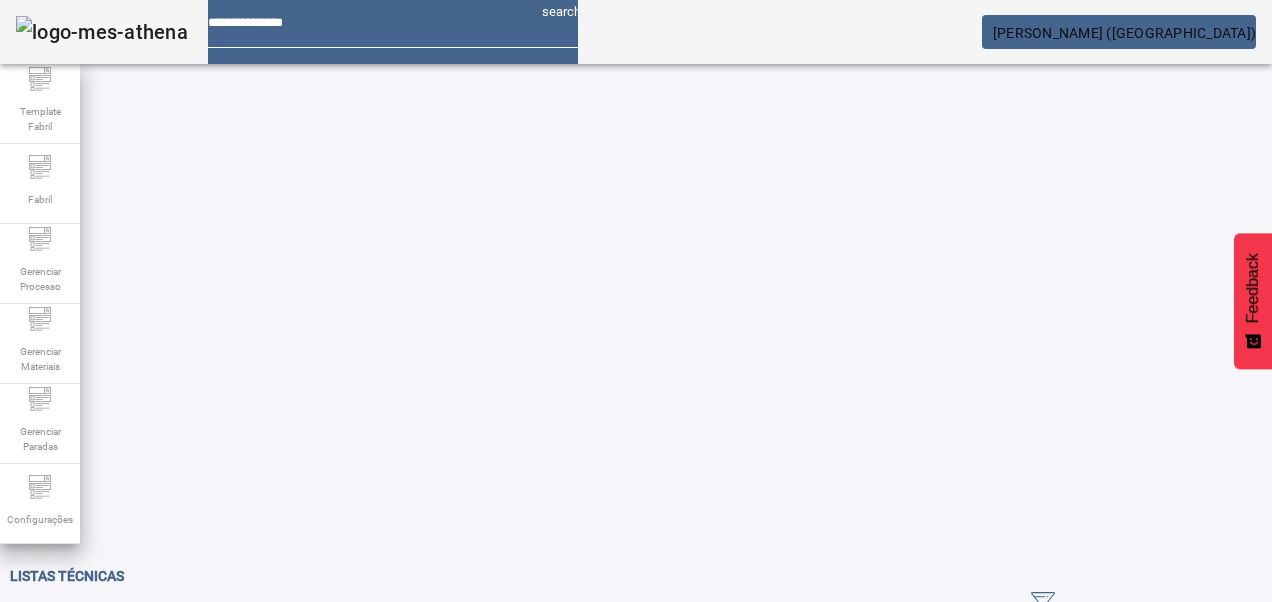 click 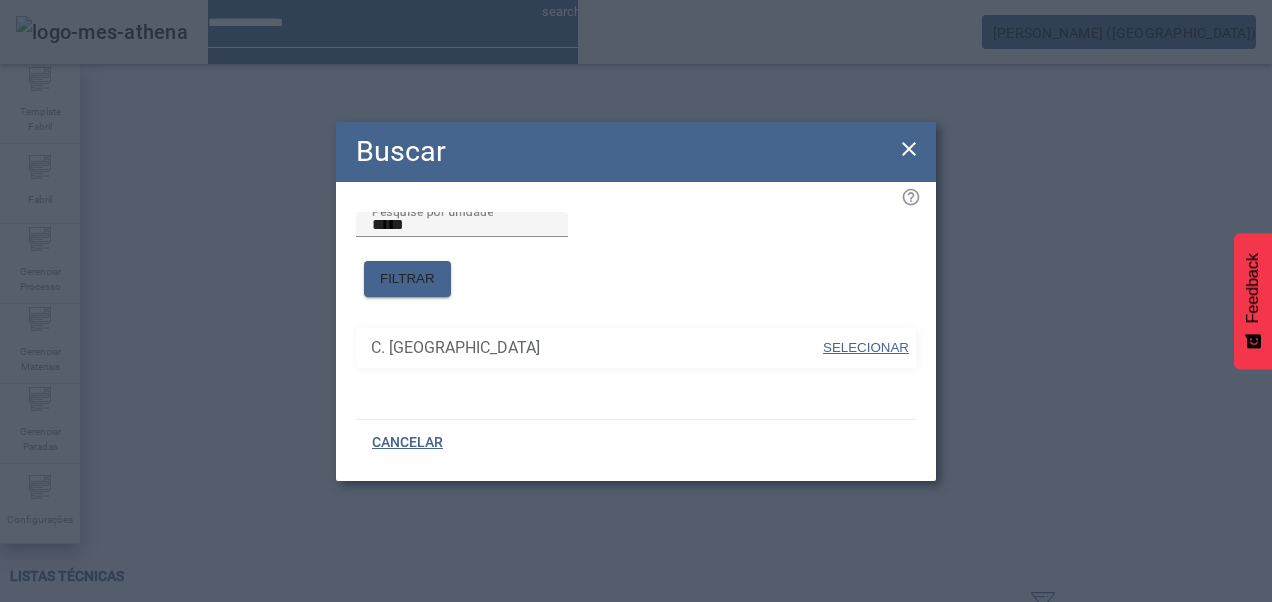 click on "SELECIONAR" at bounding box center (866, 347) 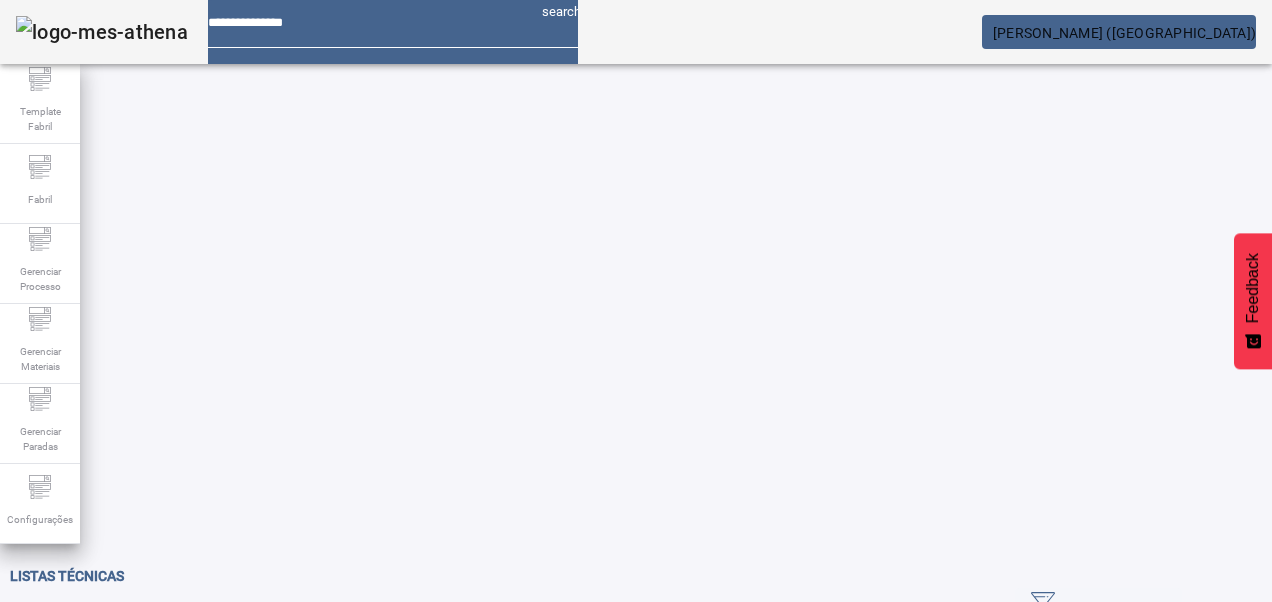 click on "Pesquise por resultante" at bounding box center [116, 735] 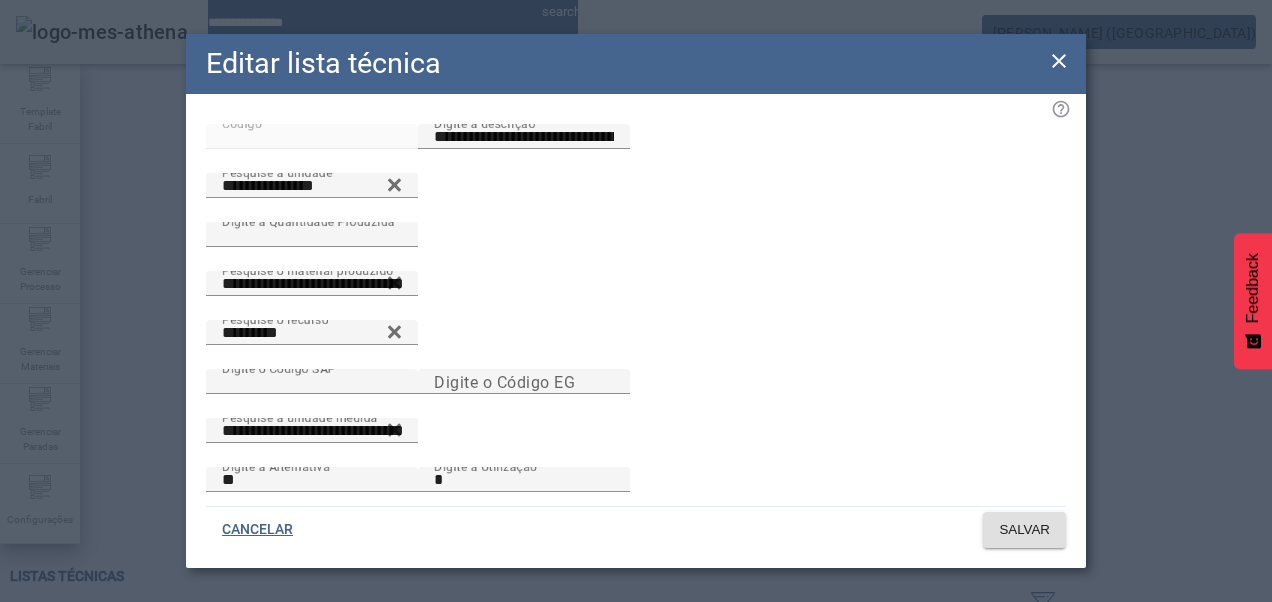 click 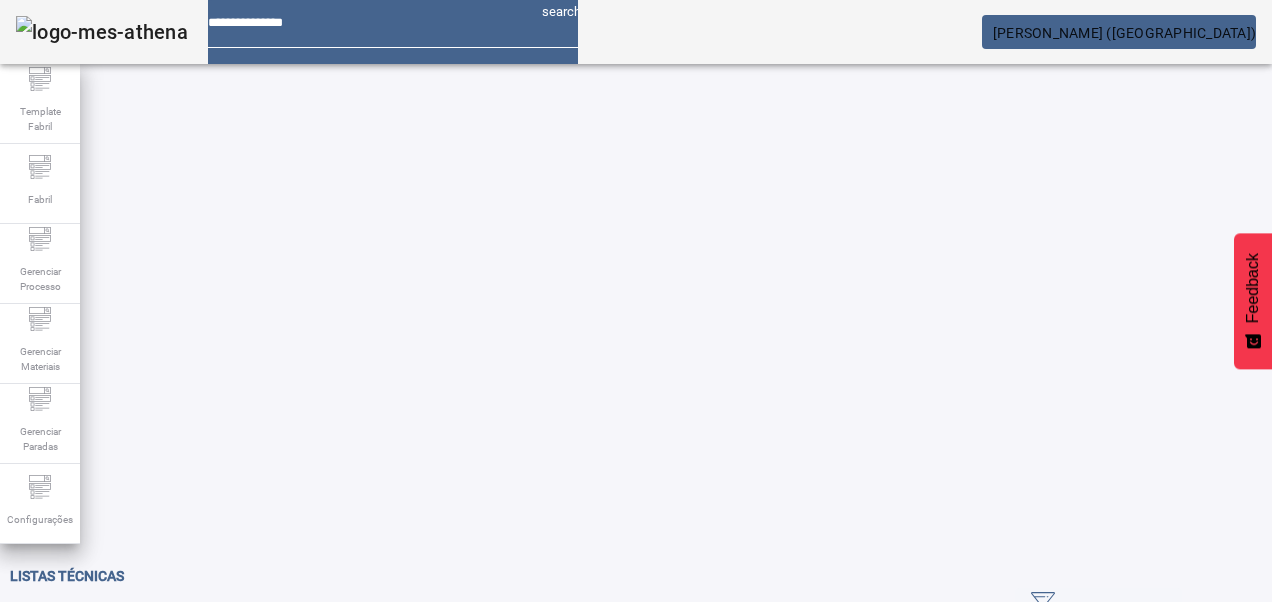 click on "EDITAR" at bounding box center (648, 926) 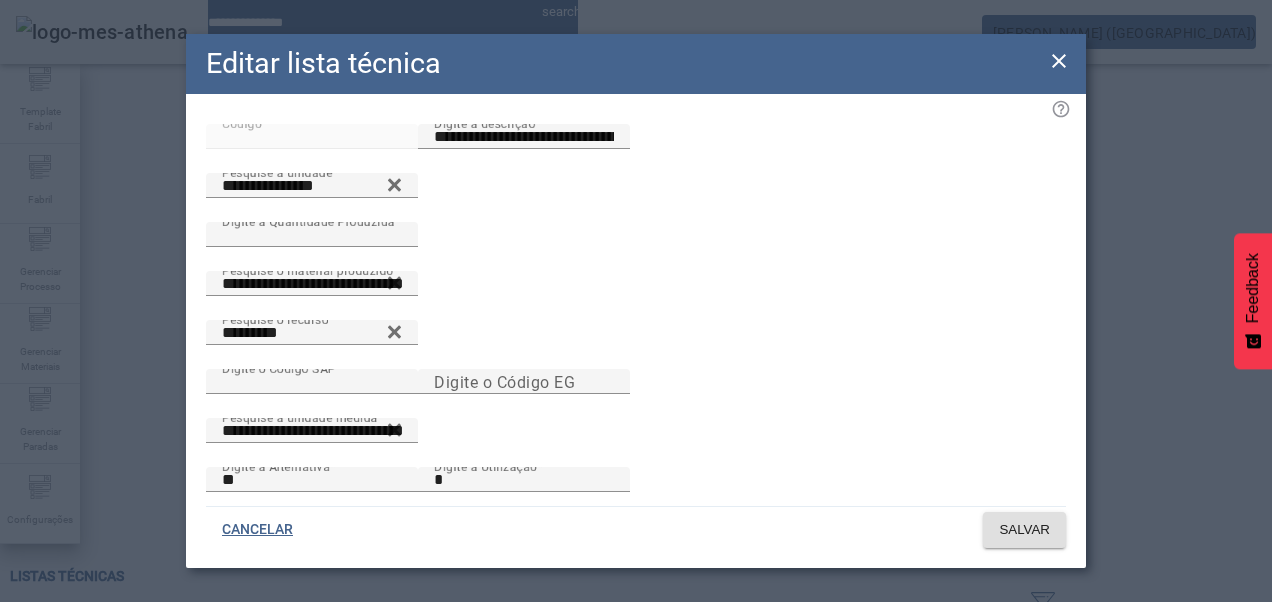 click 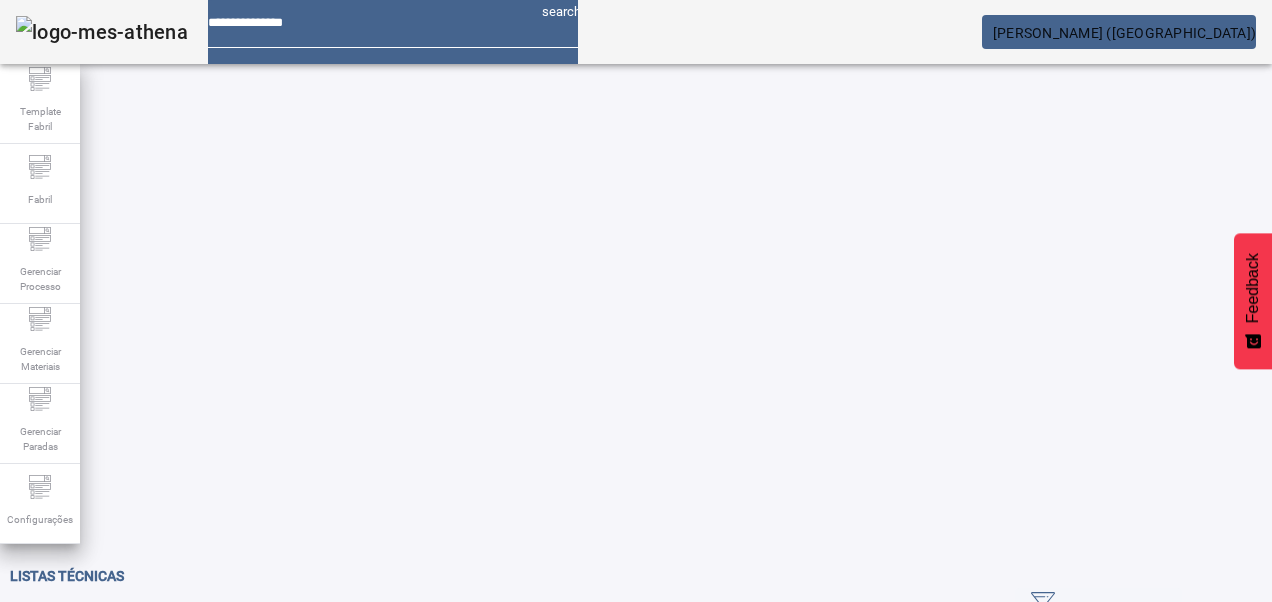 click at bounding box center [351, 926] 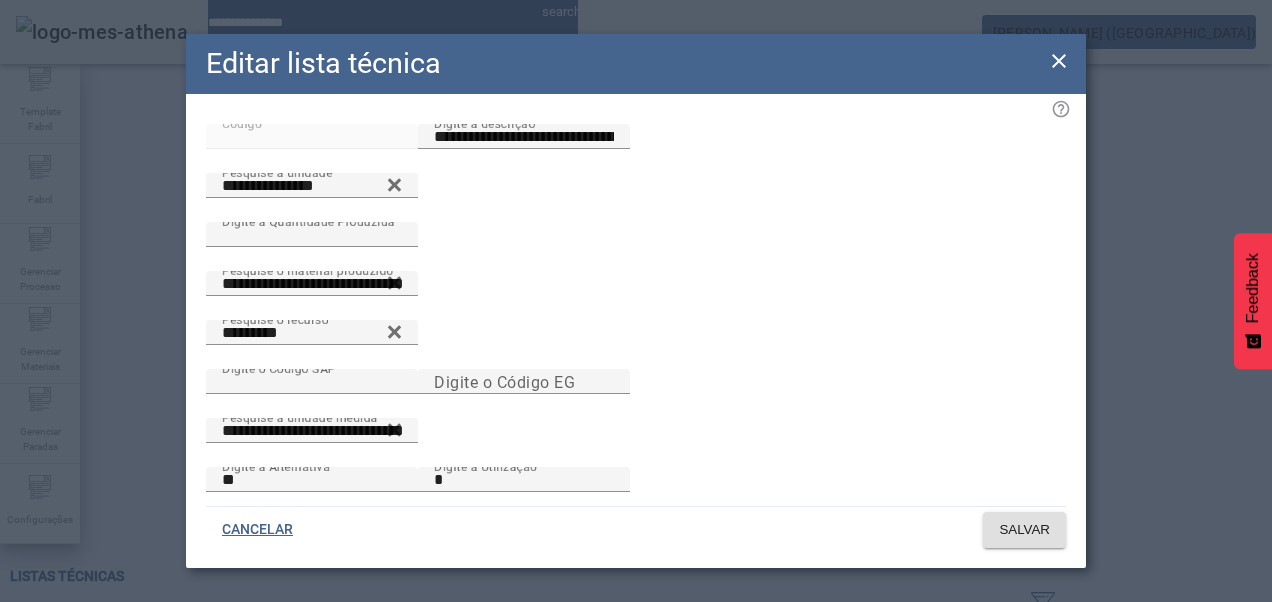 click 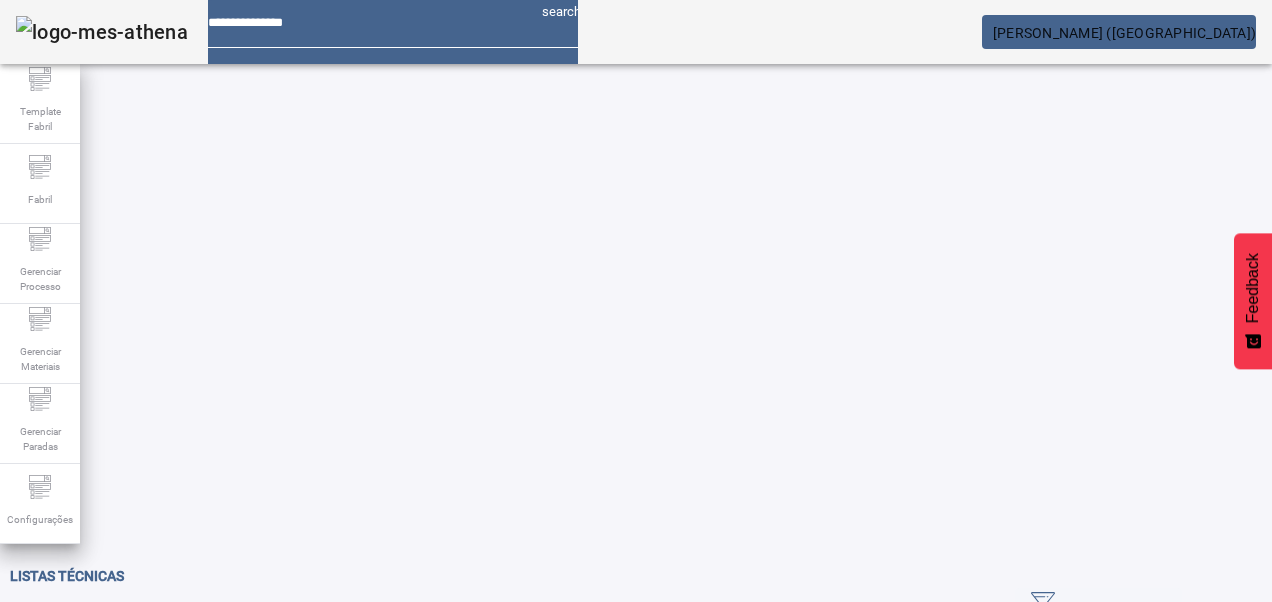 click on "EDITAR" at bounding box center (351, 926) 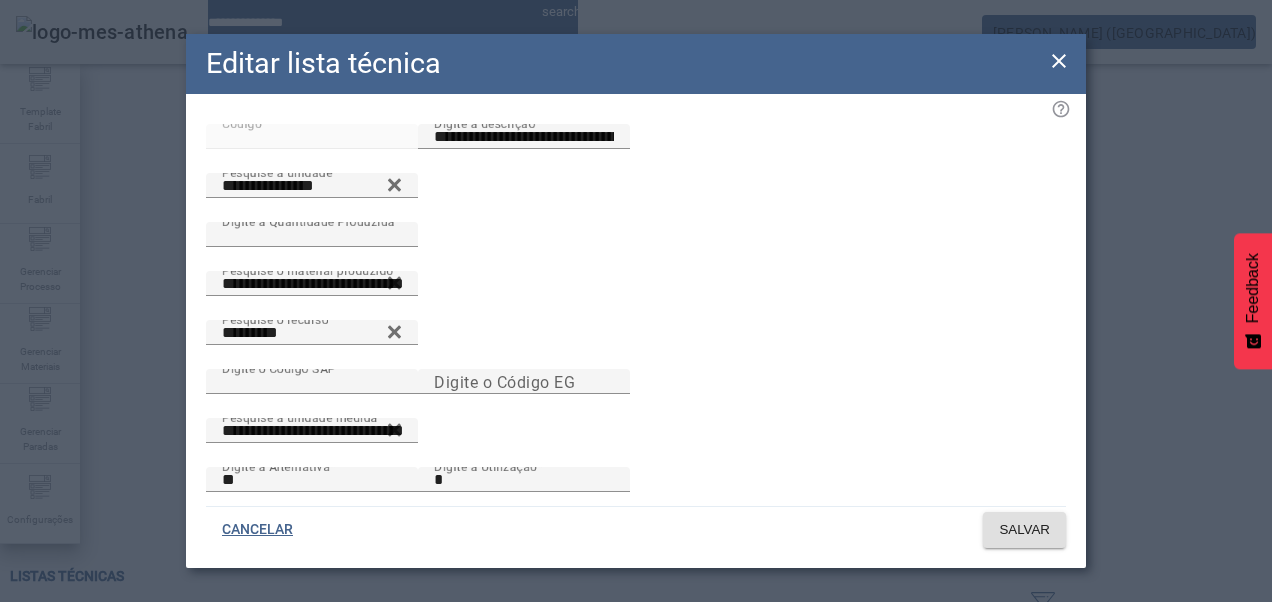 click on "Editar lista técnica" 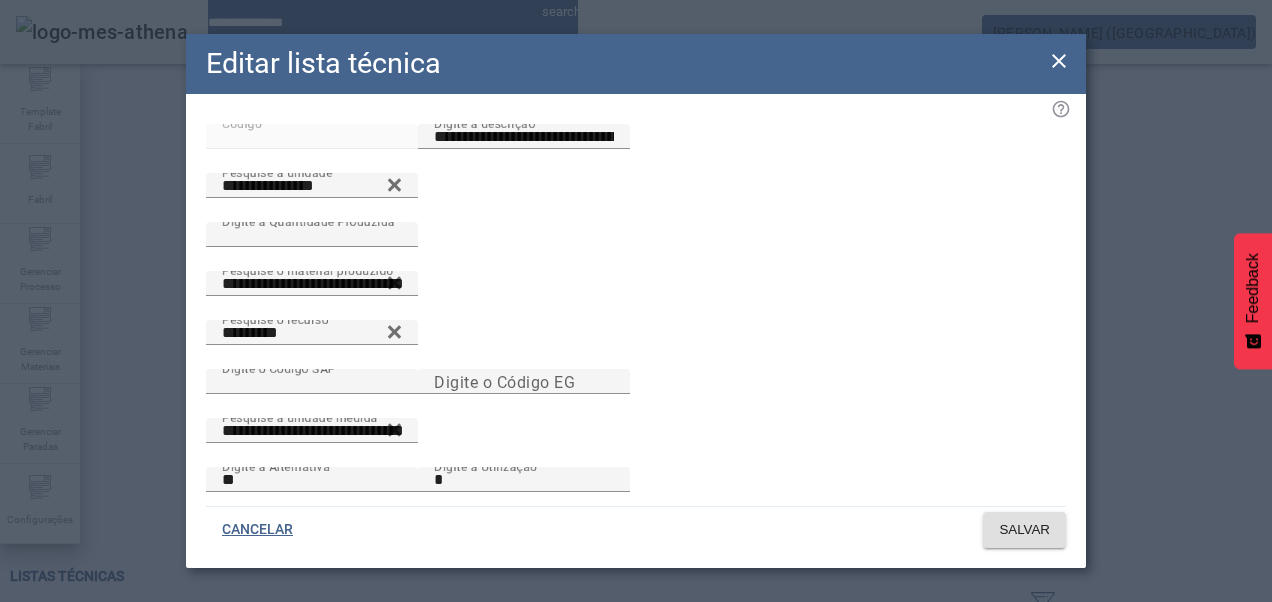 click 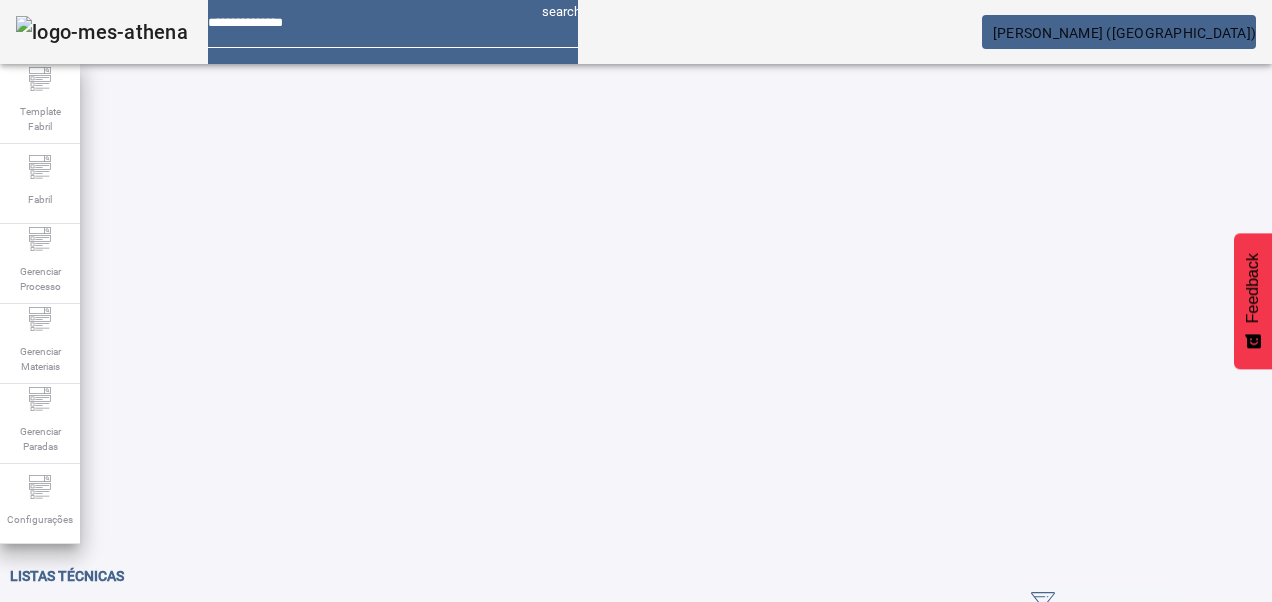 click on "EDITAR" at bounding box center (54, 1076) 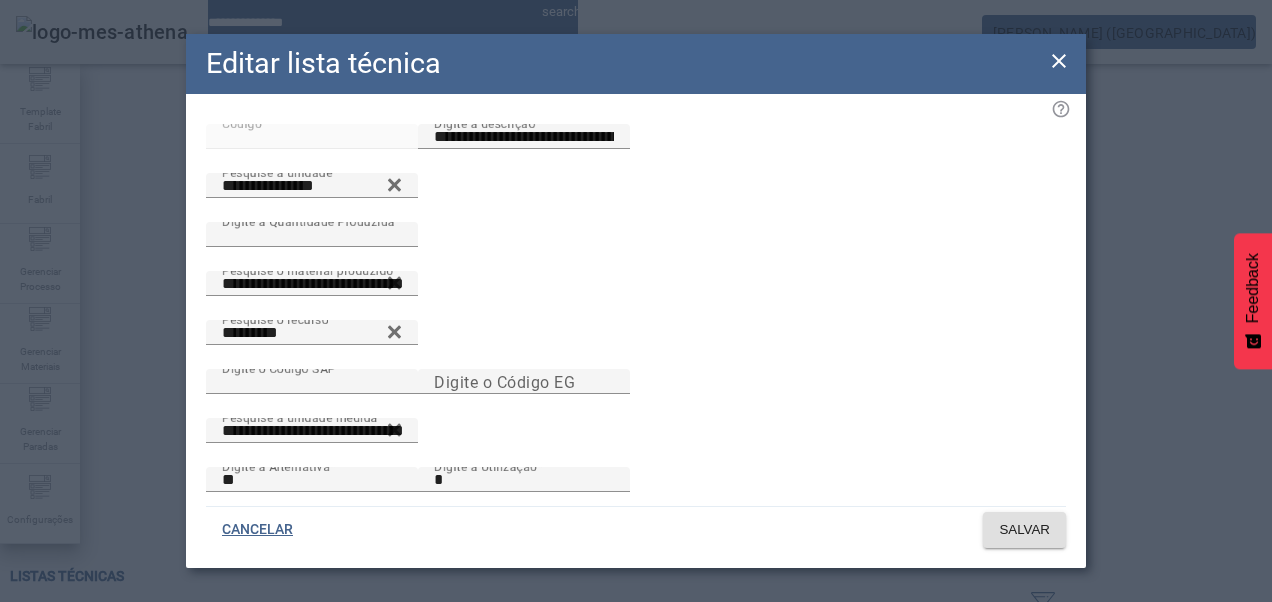 click 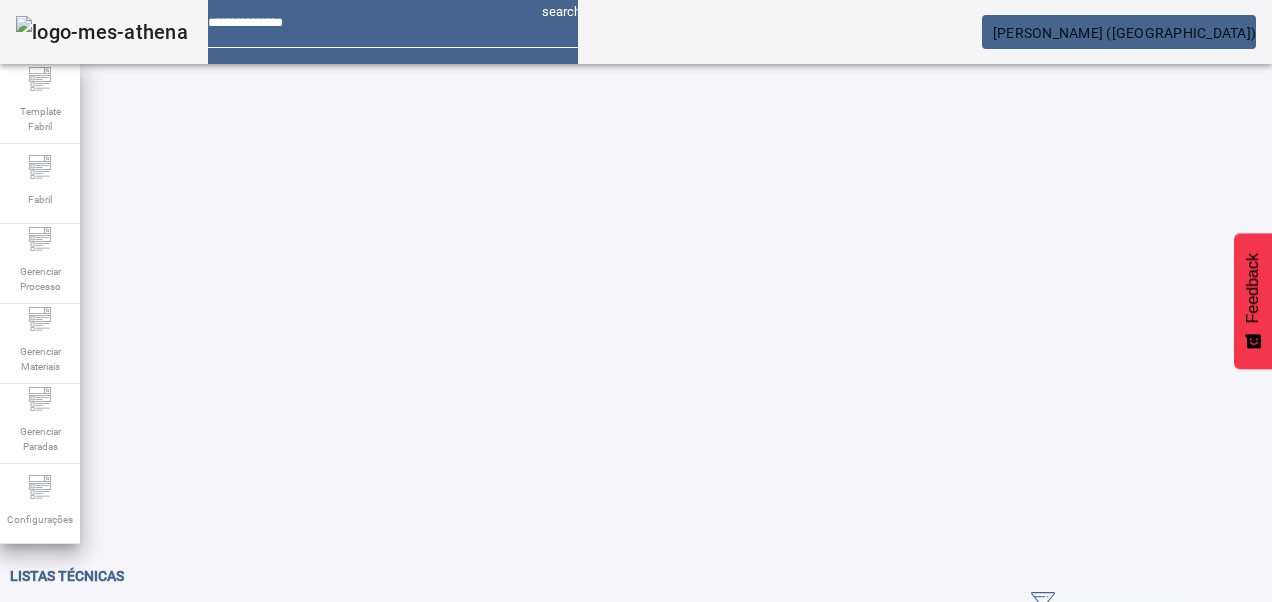 click on "EDITAR" at bounding box center [351, 926] 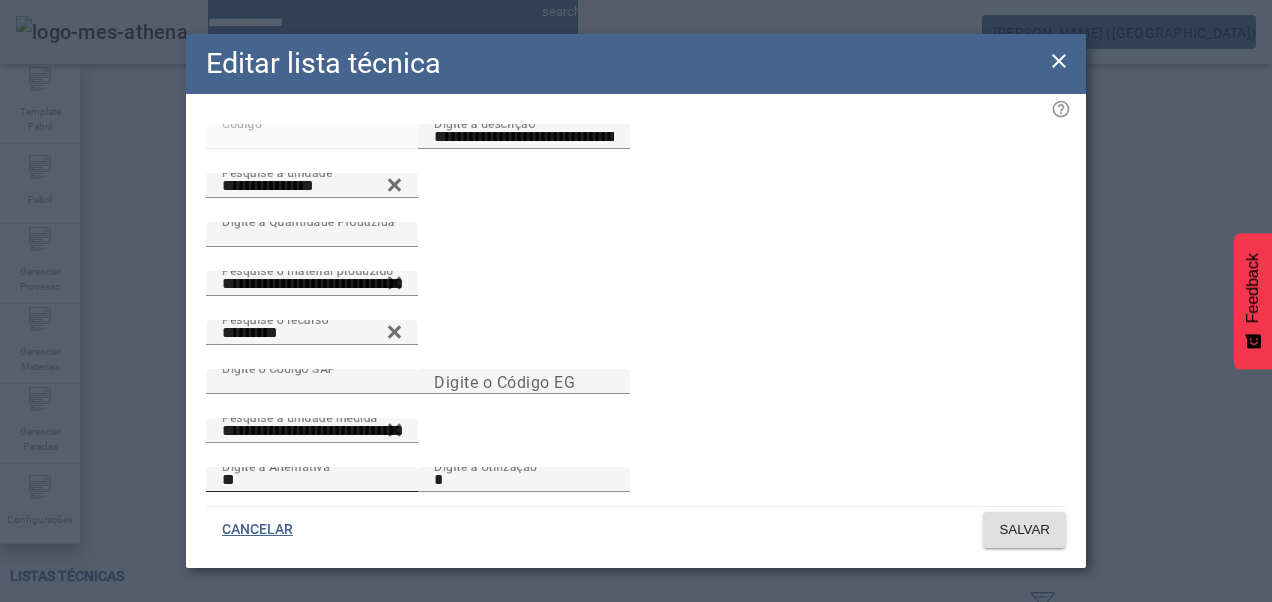 click on "**" at bounding box center [312, 480] 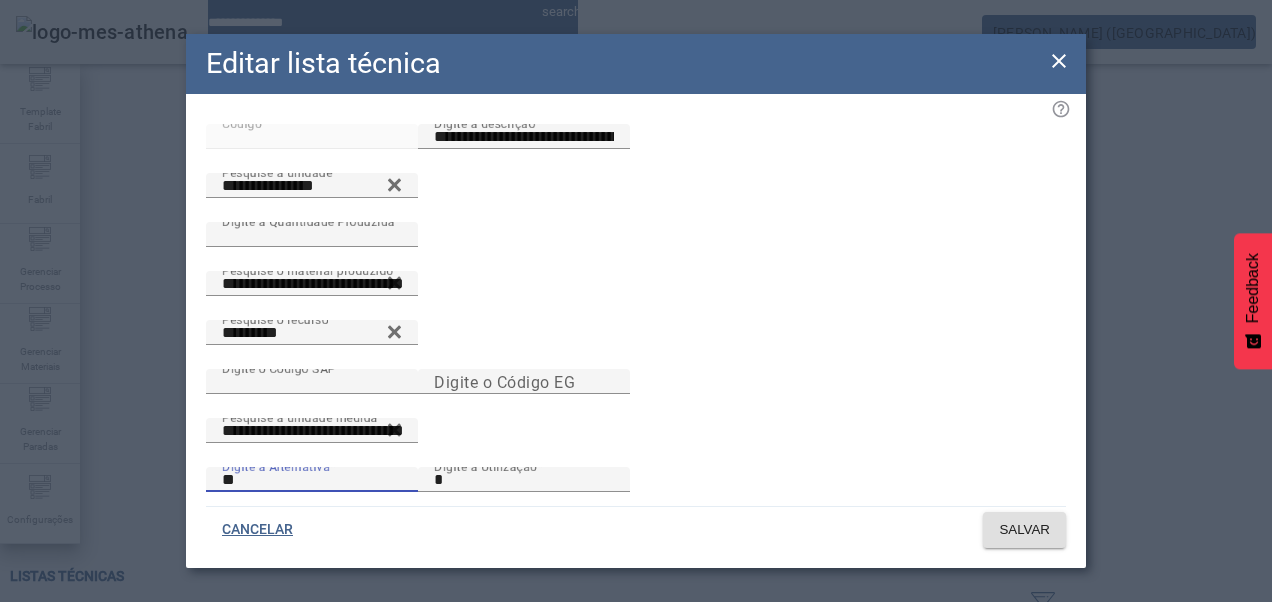 click 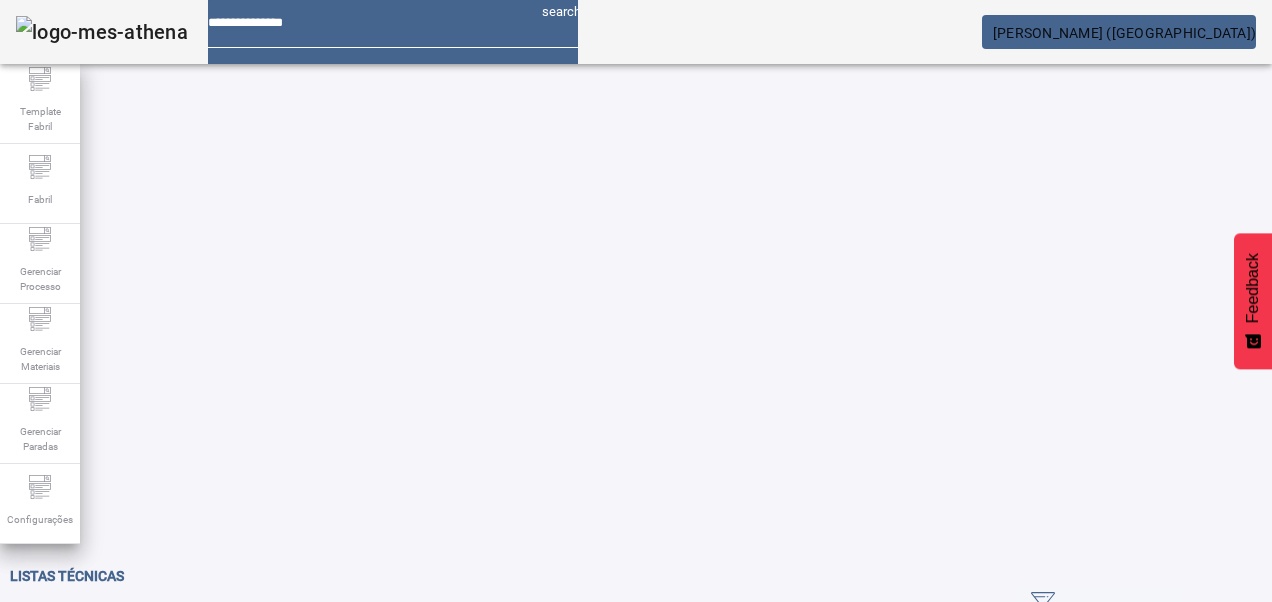 click on "EDITAR" at bounding box center (351, 926) 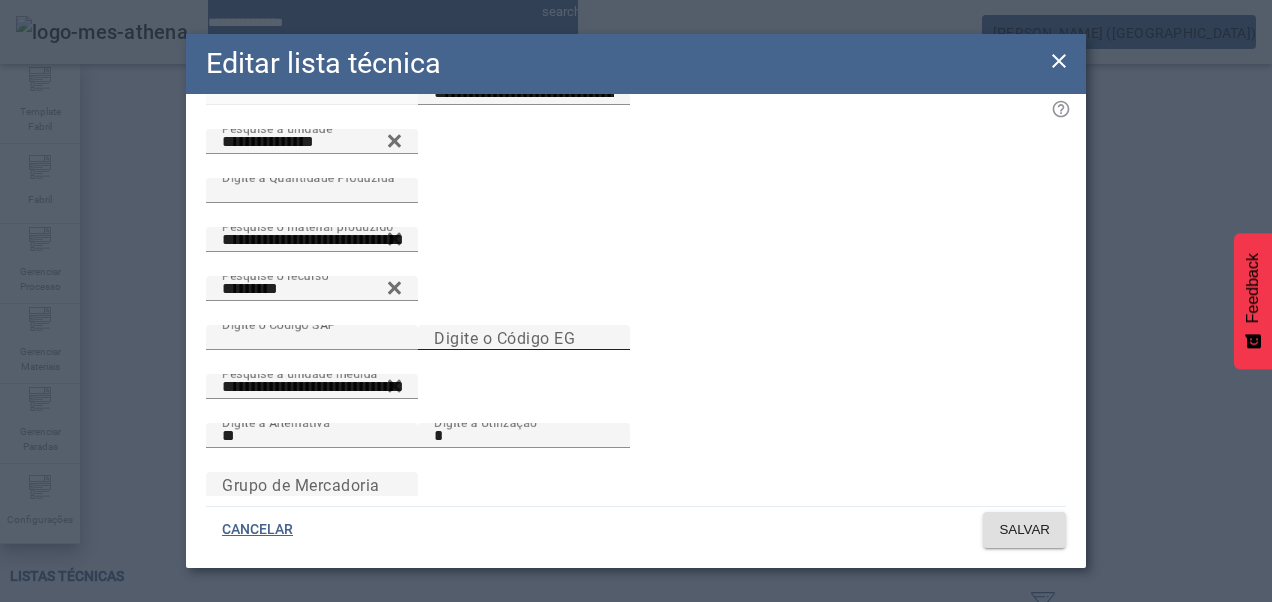scroll, scrollTop: 0, scrollLeft: 0, axis: both 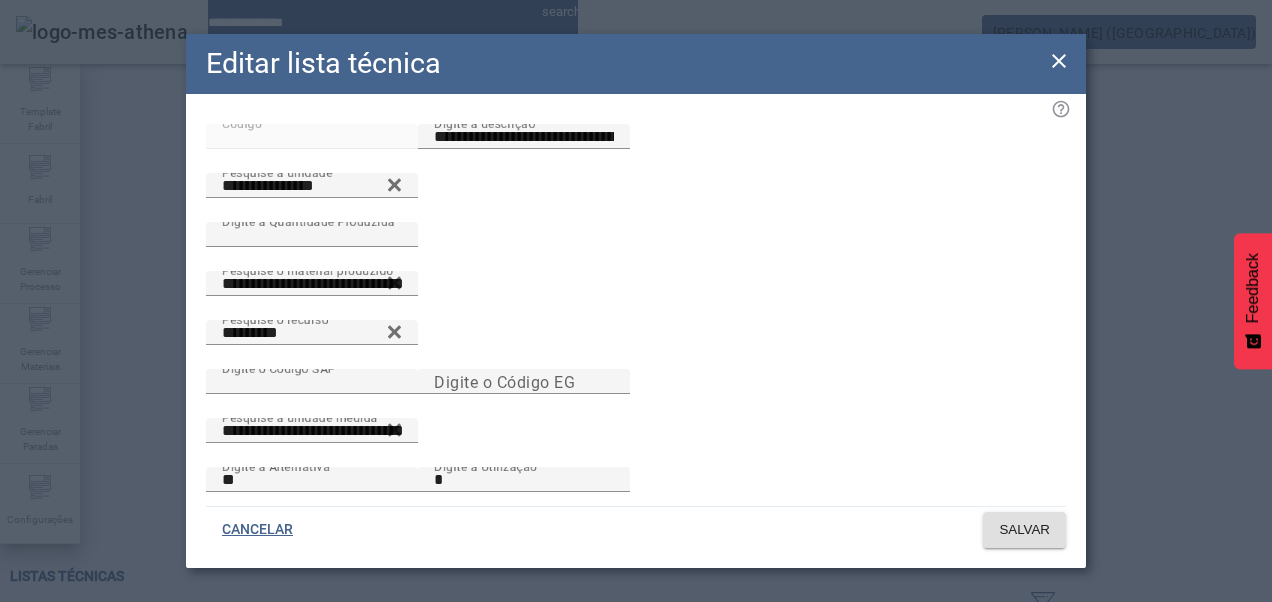 click 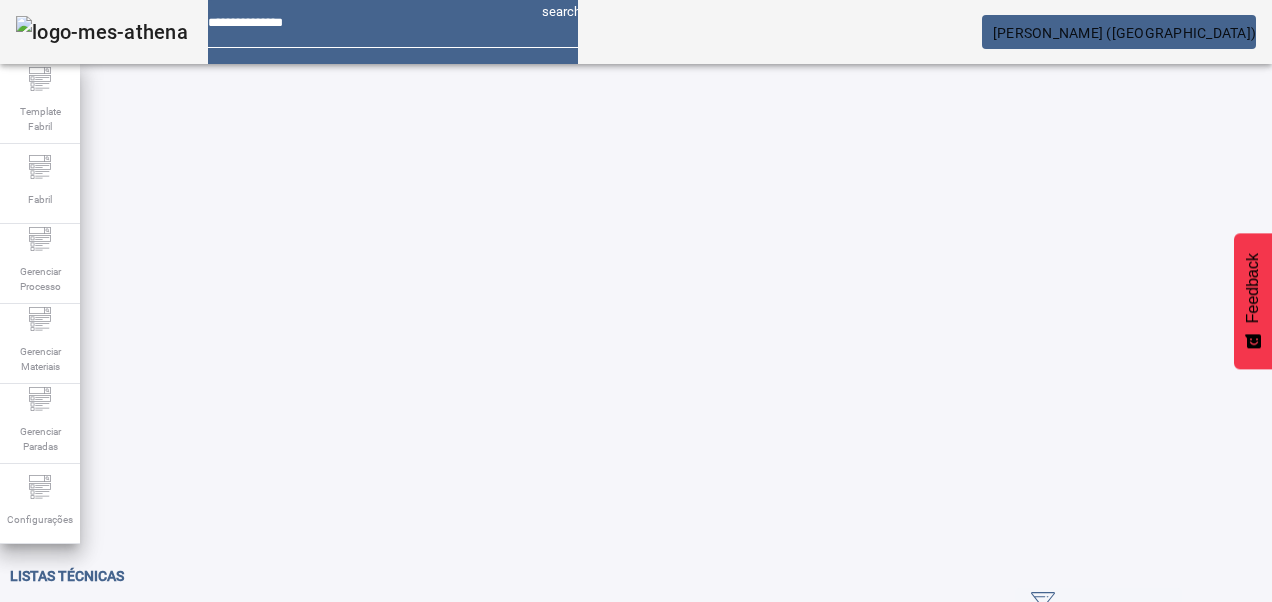 click at bounding box center [568, 926] 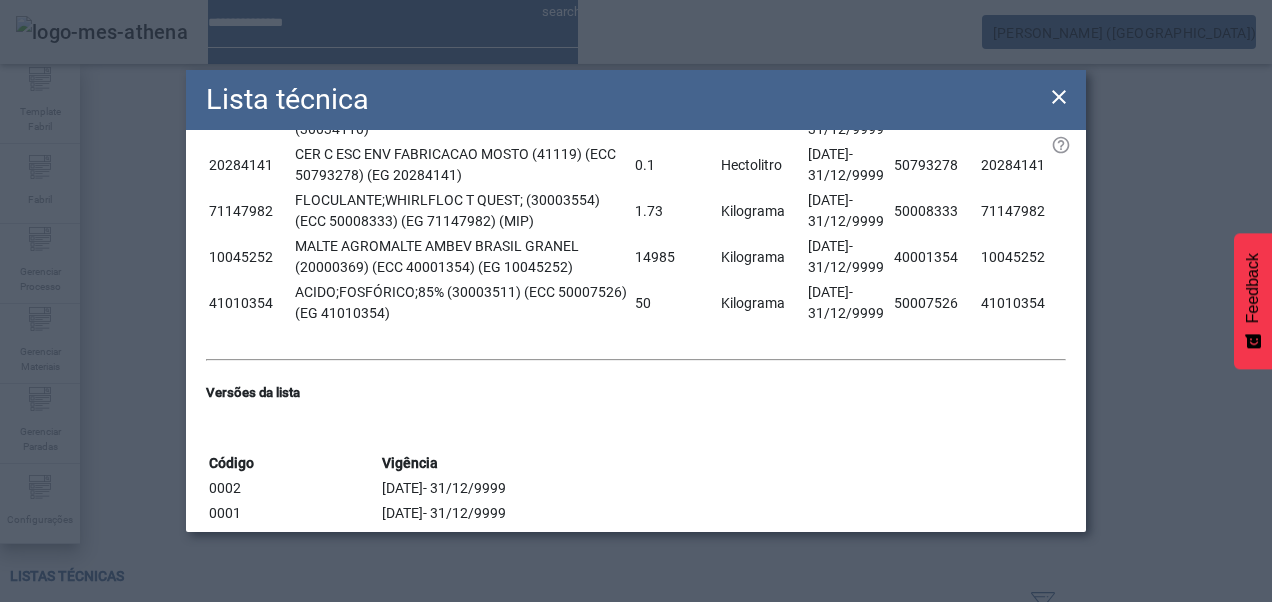 scroll, scrollTop: 900, scrollLeft: 0, axis: vertical 